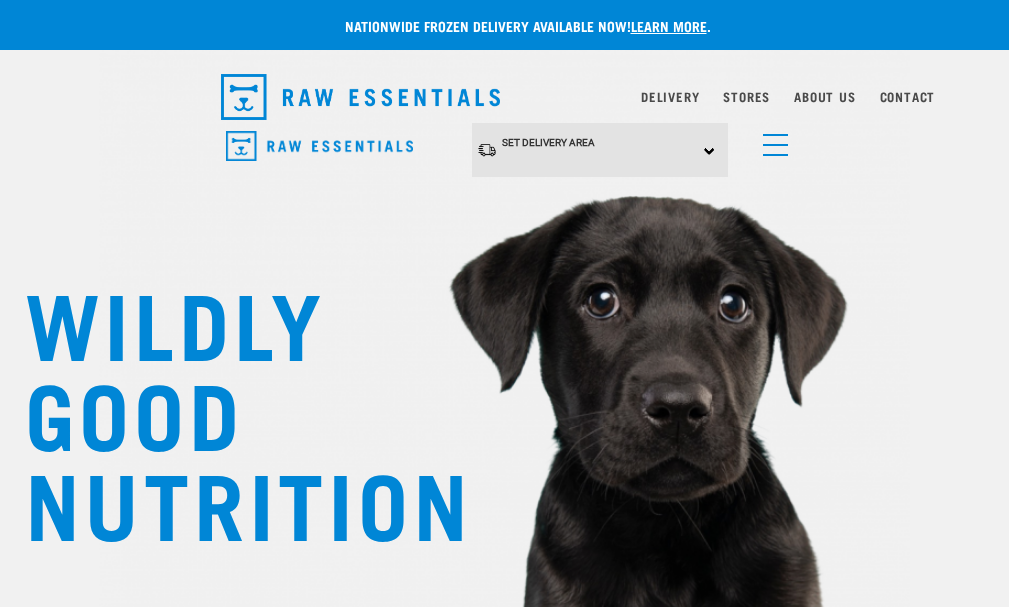 scroll, scrollTop: 0, scrollLeft: 0, axis: both 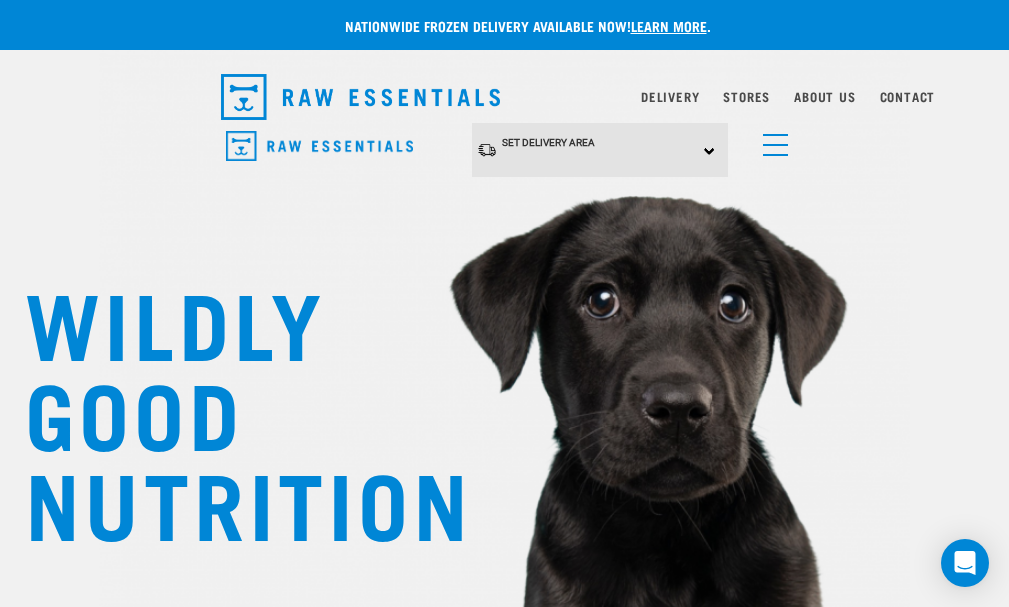 click on "Treats" at bounding box center (0, 0) 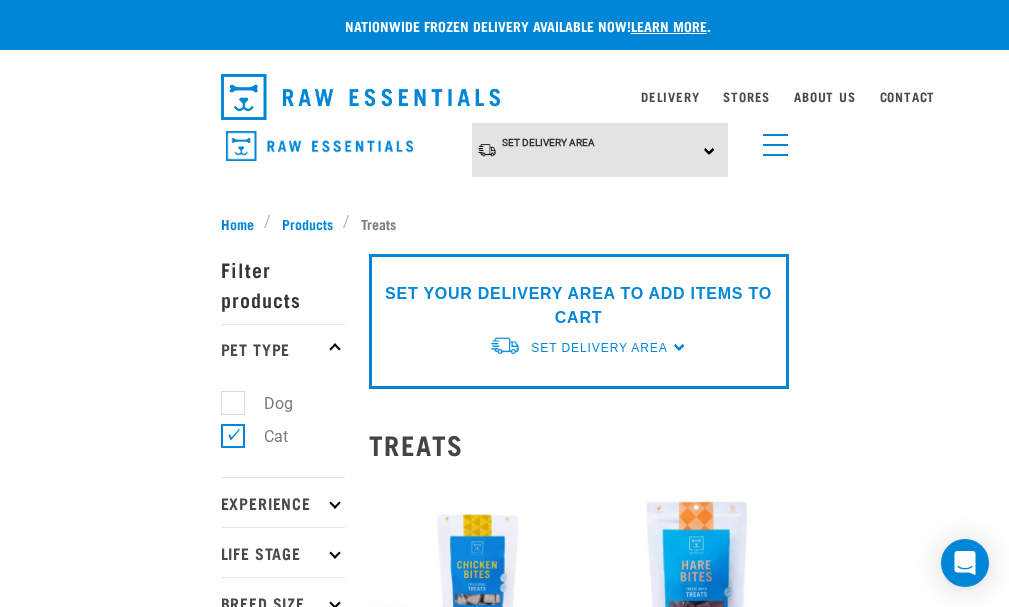 scroll, scrollTop: 0, scrollLeft: 0, axis: both 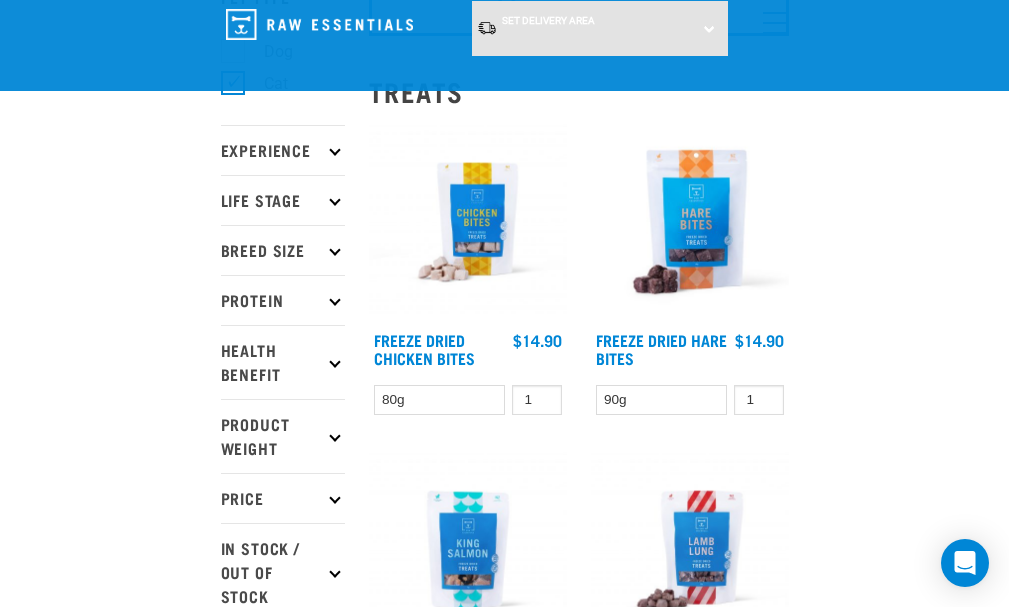 click on "Product Weight" at bounding box center [283, 436] 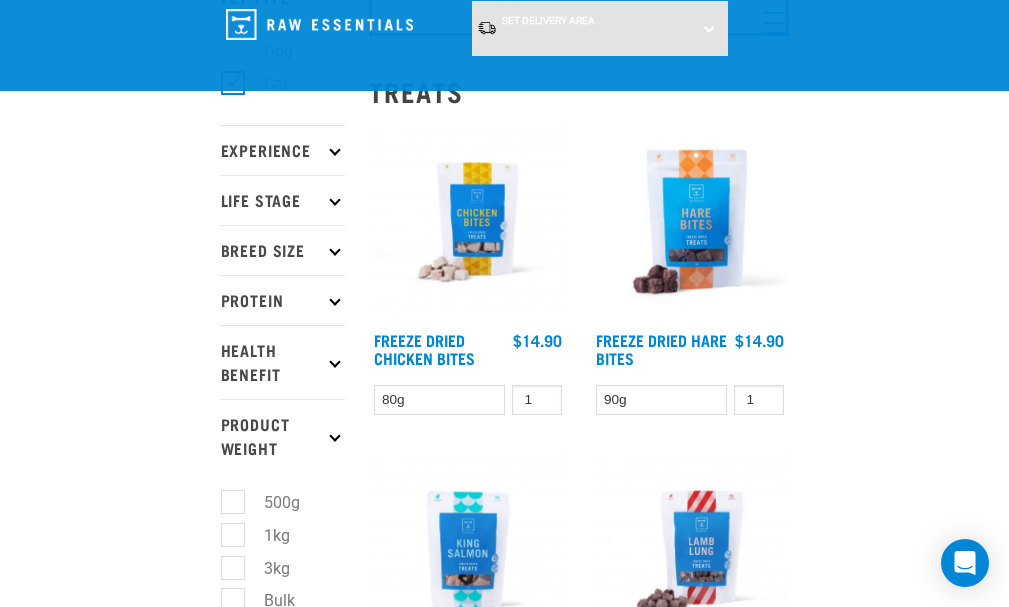 click on "1kg" at bounding box center [265, 535] 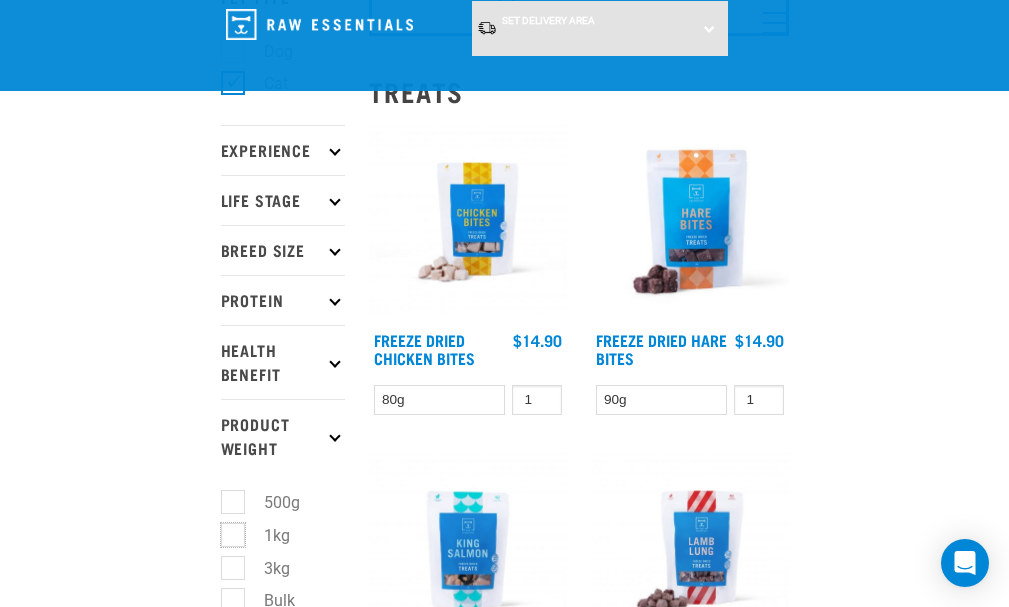 checkbox on "true" 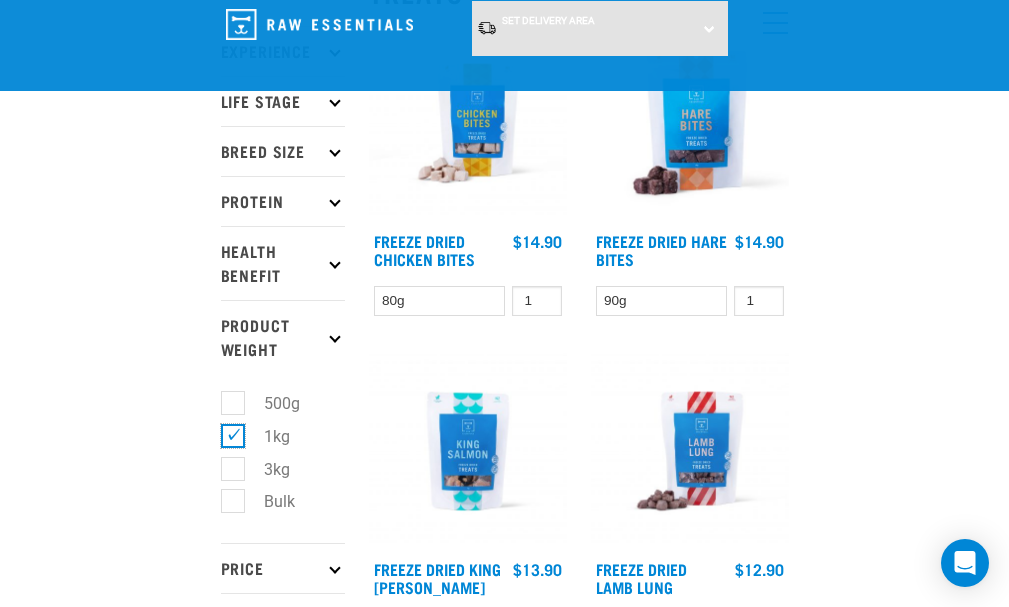 scroll, scrollTop: 300, scrollLeft: 0, axis: vertical 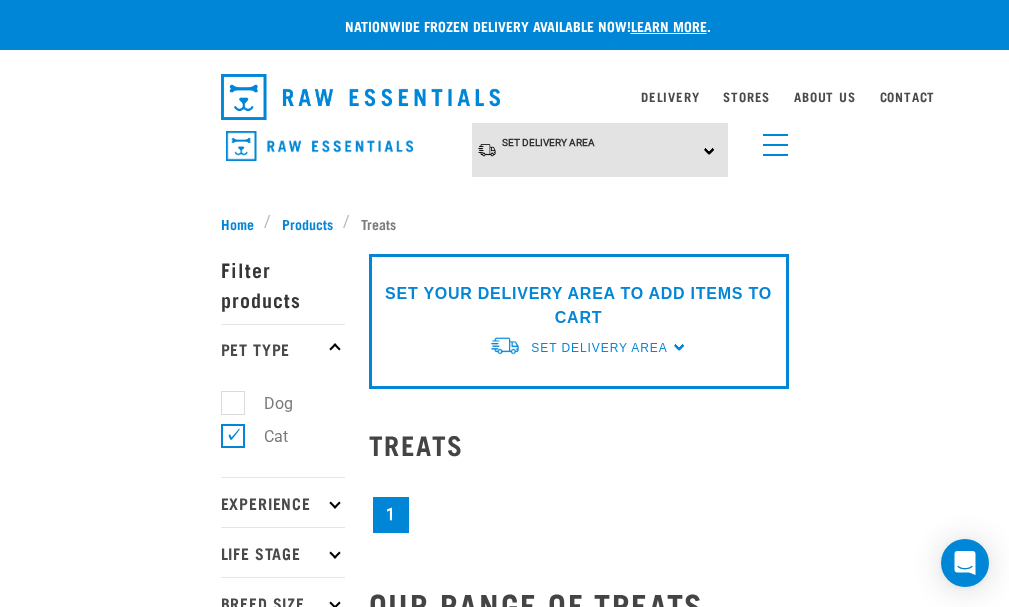 click at bounding box center [0, 0] 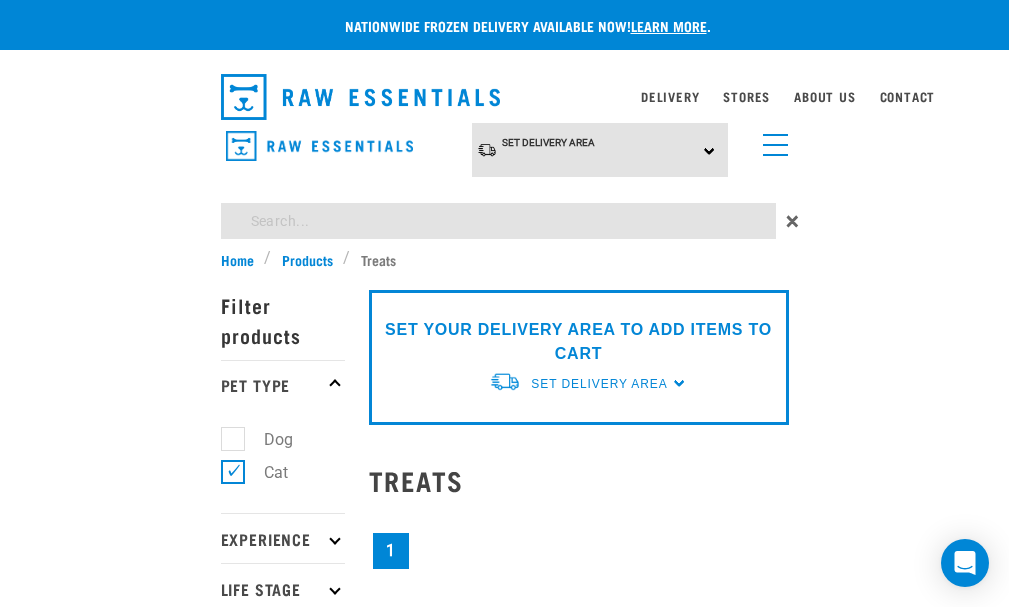 click on "Nationwide frozen delivery available now!  Learn more .
Delivery
Stores
About Us
Contact" at bounding box center (504, 714) 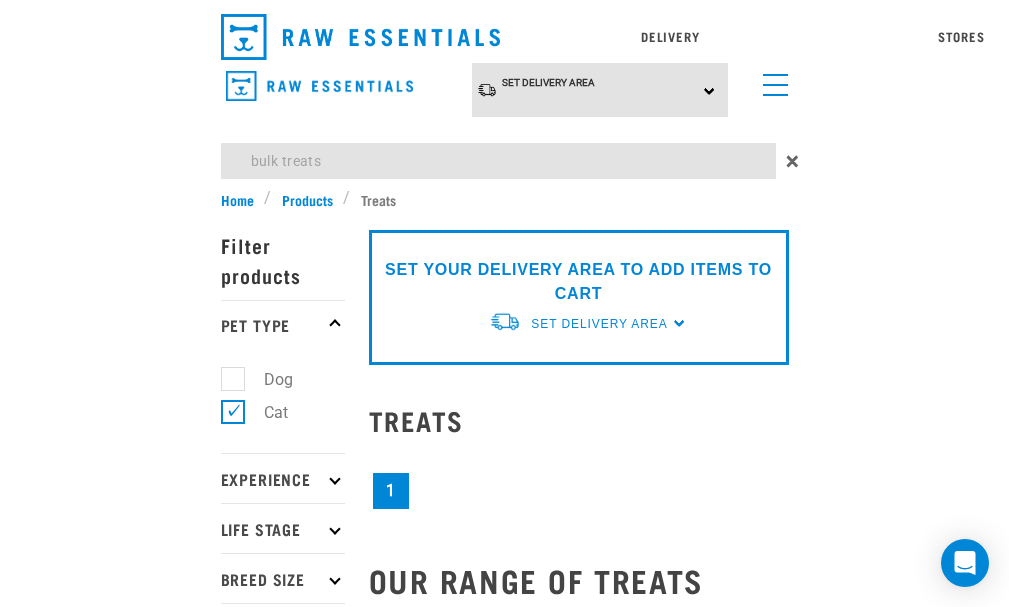type on "bulk treats" 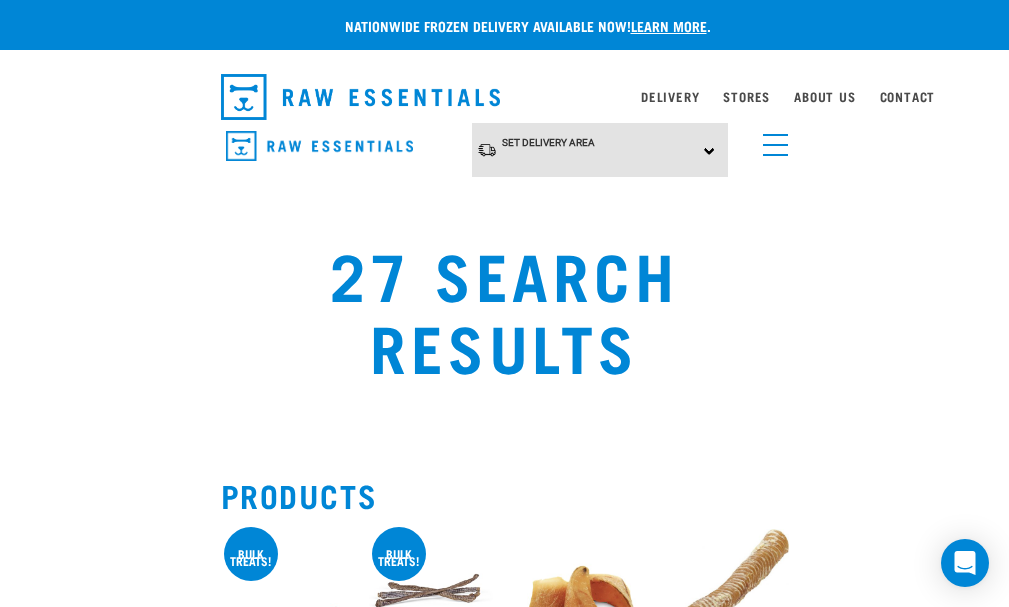 scroll, scrollTop: 0, scrollLeft: 0, axis: both 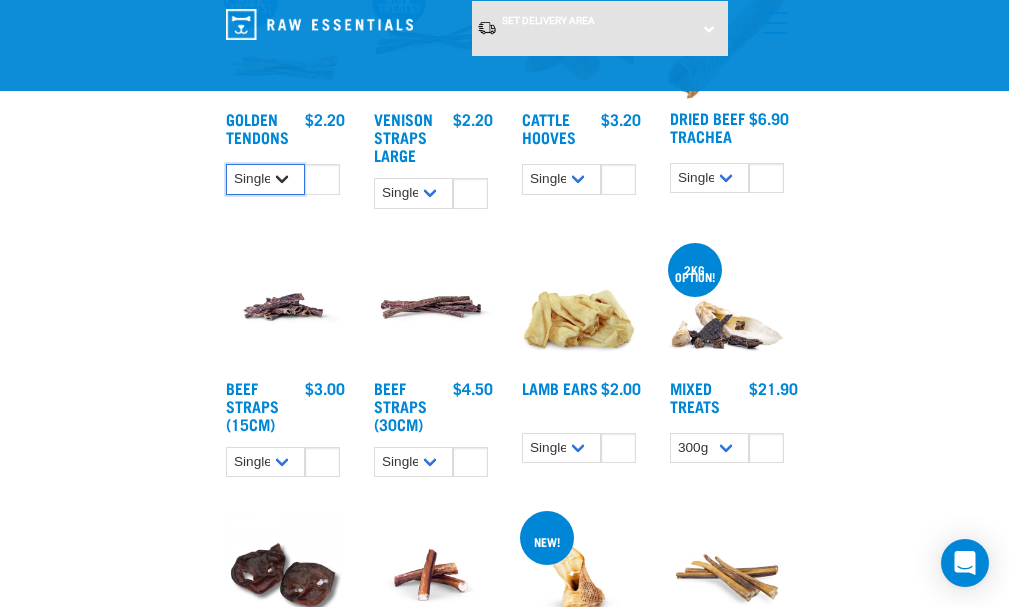 click on "Single
25 per pack" at bounding box center (266, 179) 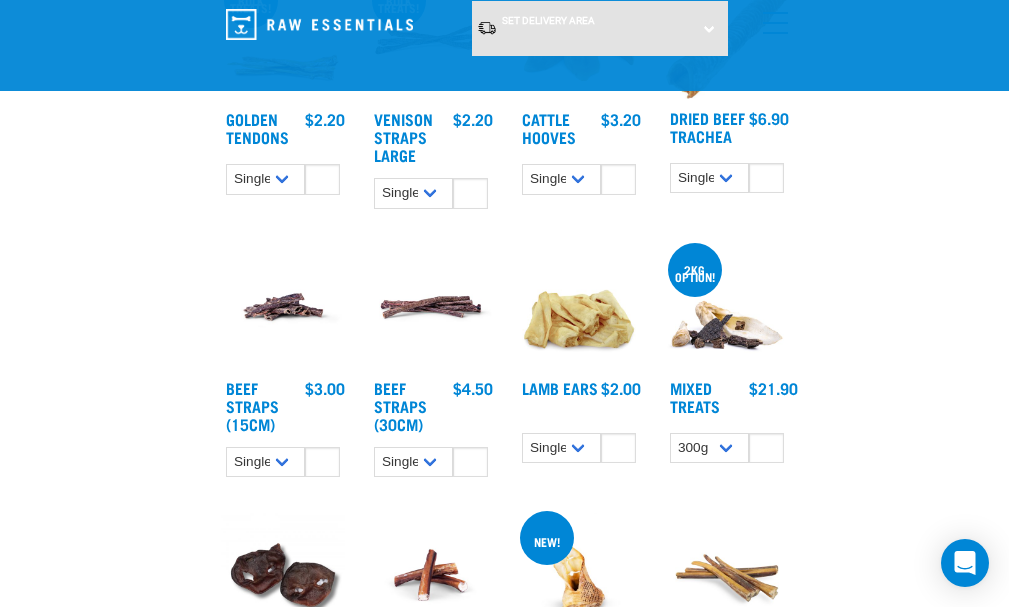 click on "Golden Tendons" at bounding box center (266, 130) 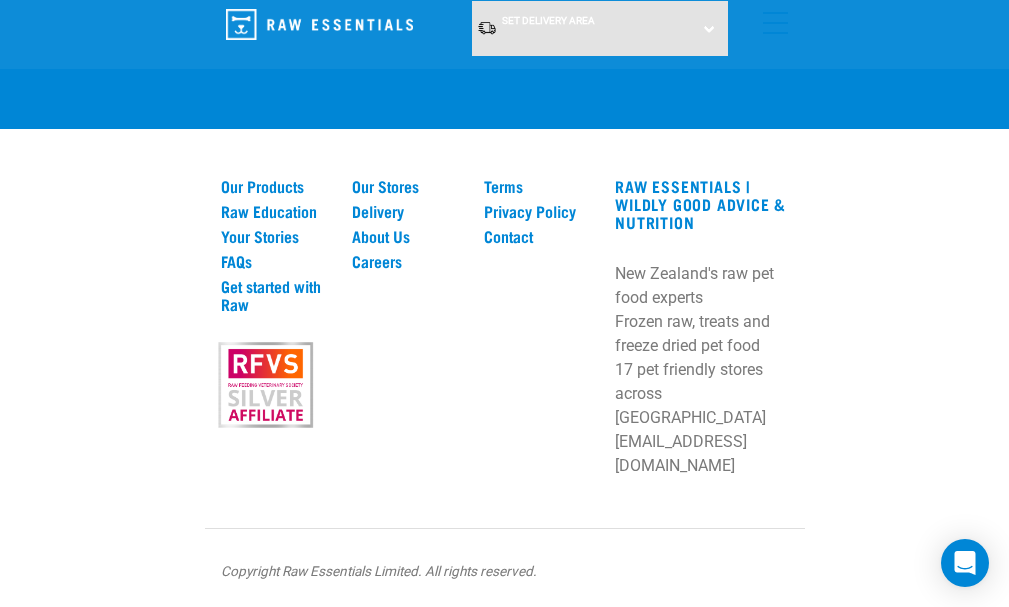 scroll, scrollTop: 3600, scrollLeft: 0, axis: vertical 